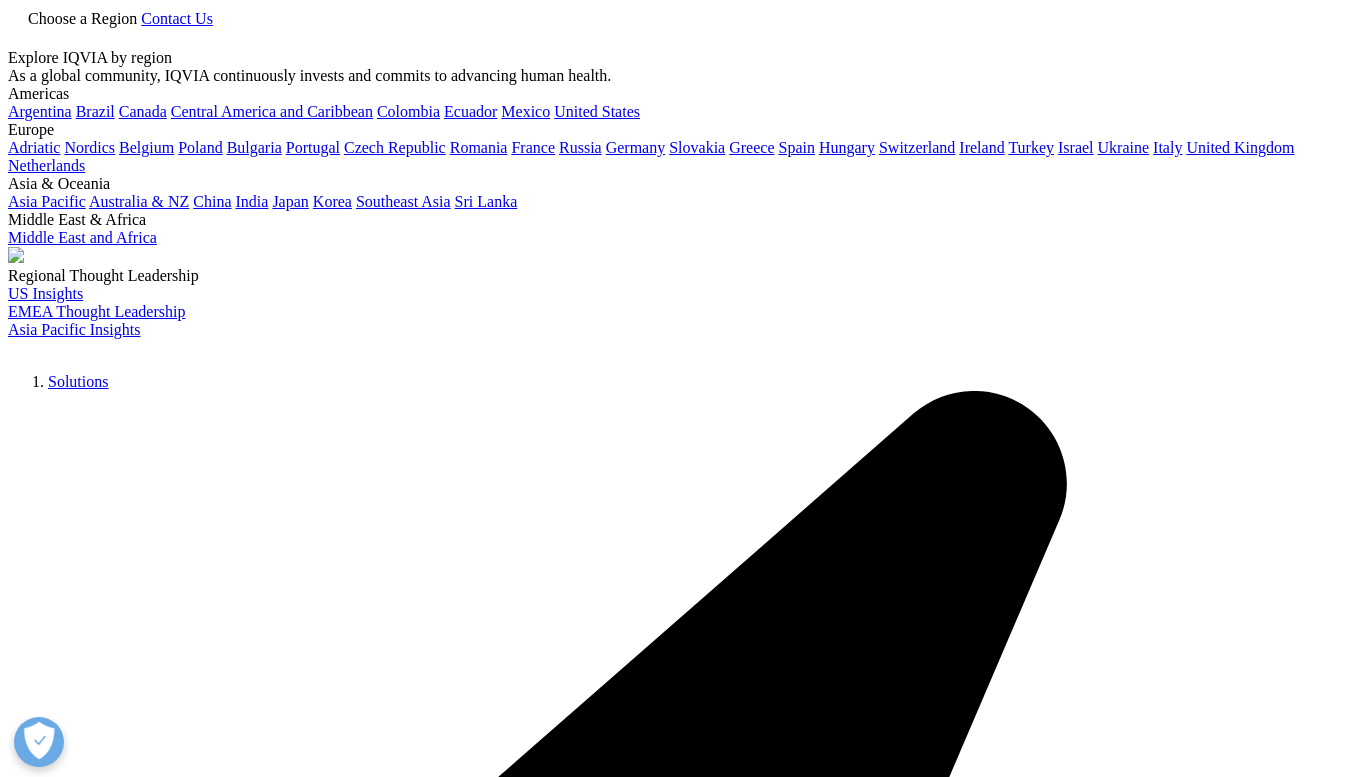 scroll, scrollTop: 700, scrollLeft: 0, axis: vertical 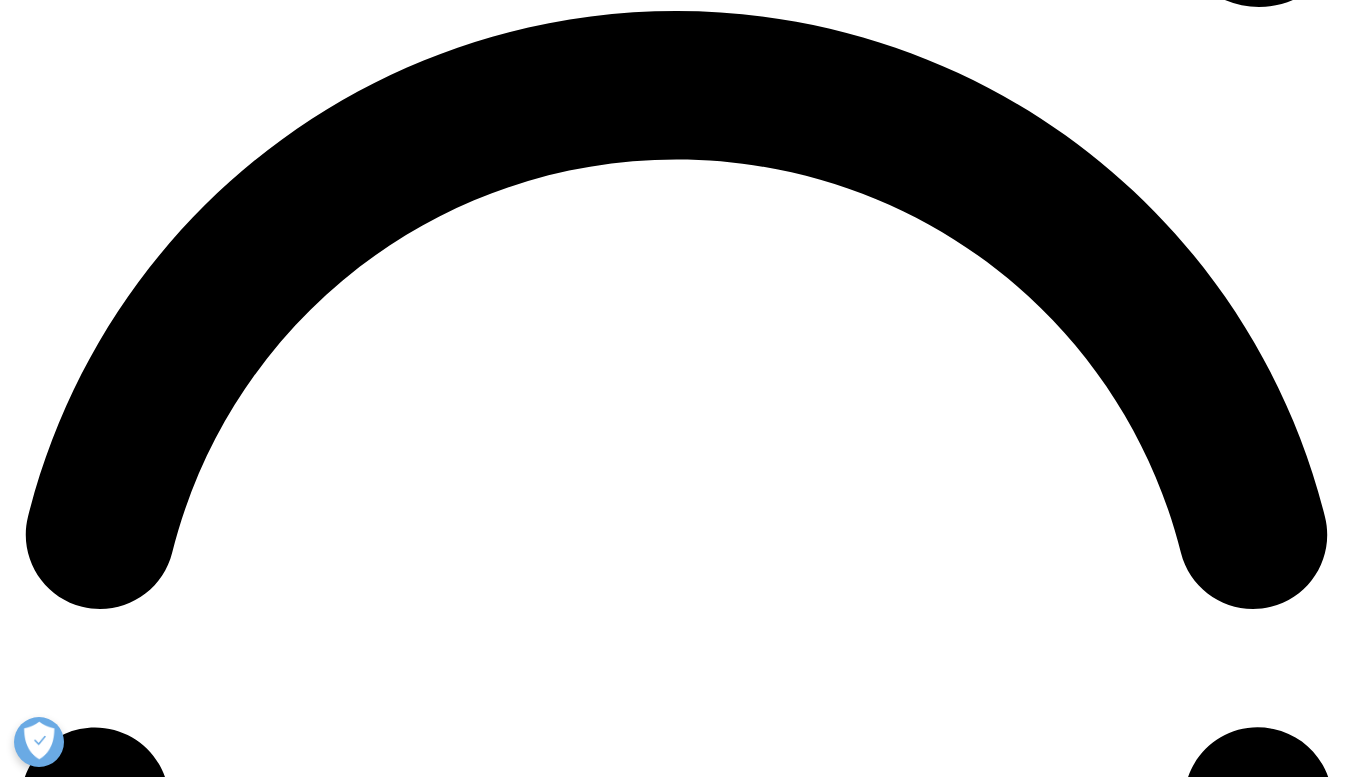 click on "Global Trends in R&D 2024: Activity, productivity, and enablers" at bounding box center (114, 23107) 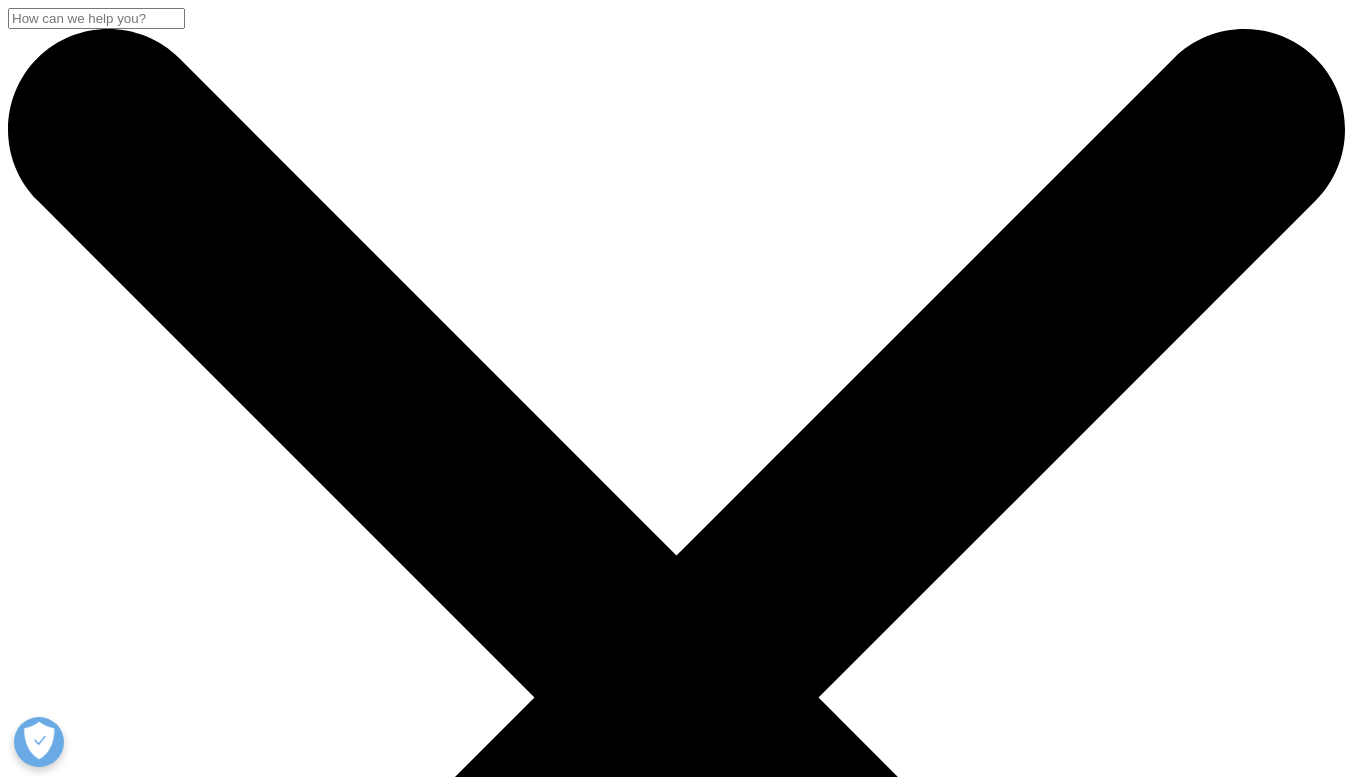 scroll, scrollTop: 0, scrollLeft: 0, axis: both 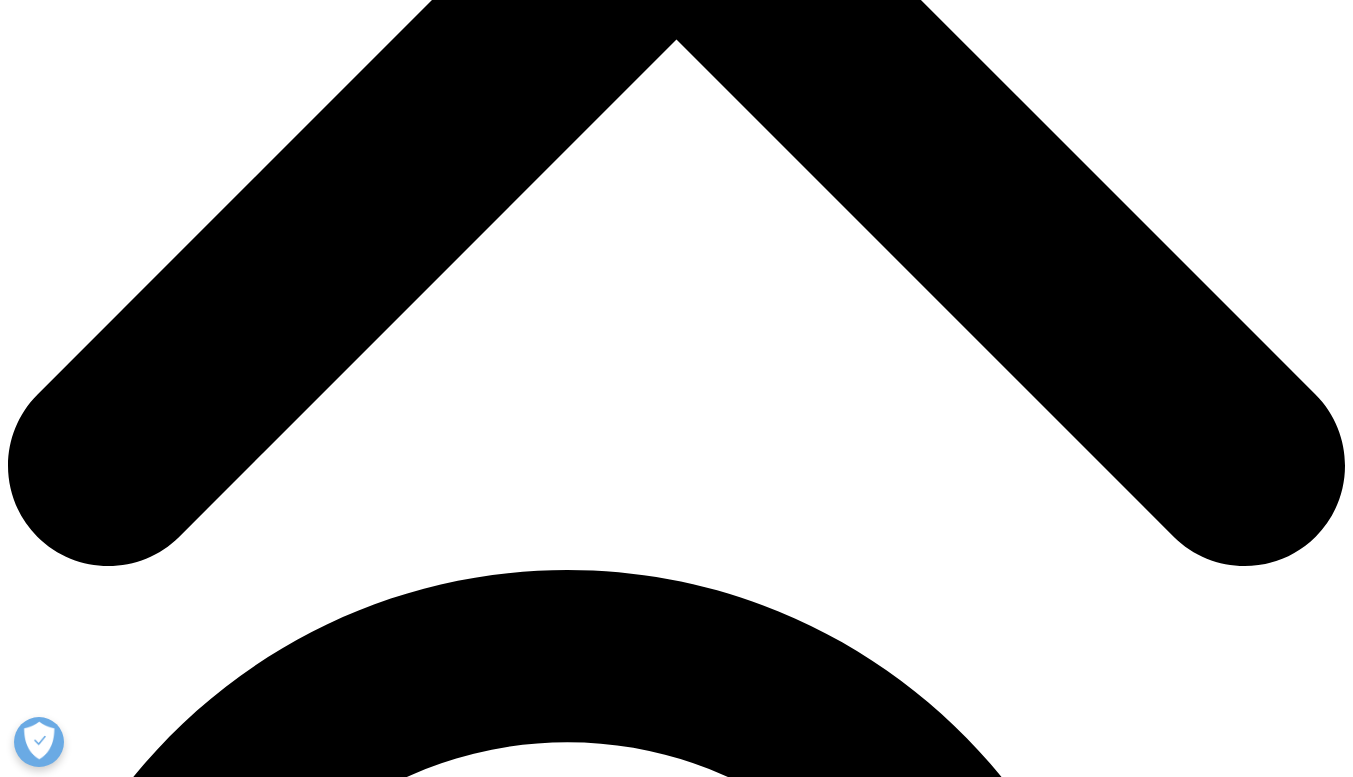 click on "Download" at bounding box center [41, 23291] 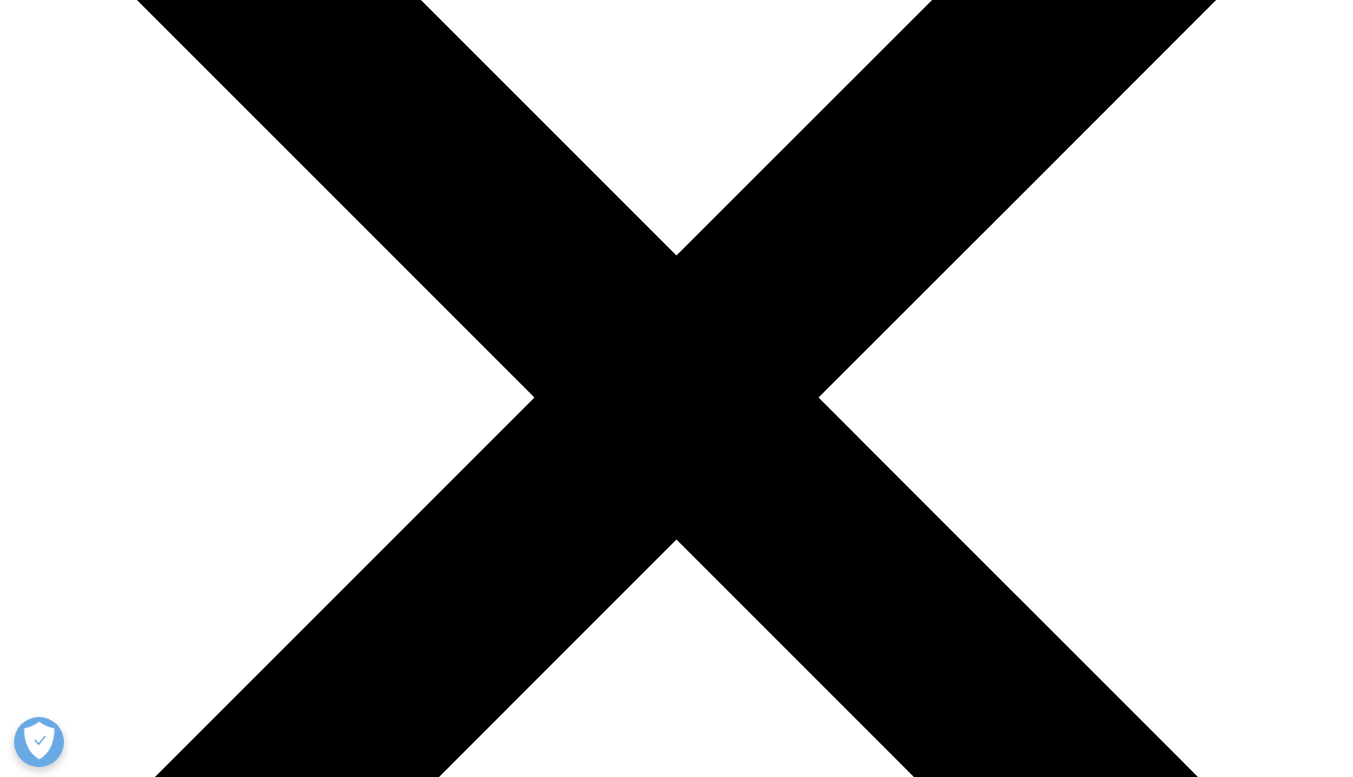scroll, scrollTop: 0, scrollLeft: 0, axis: both 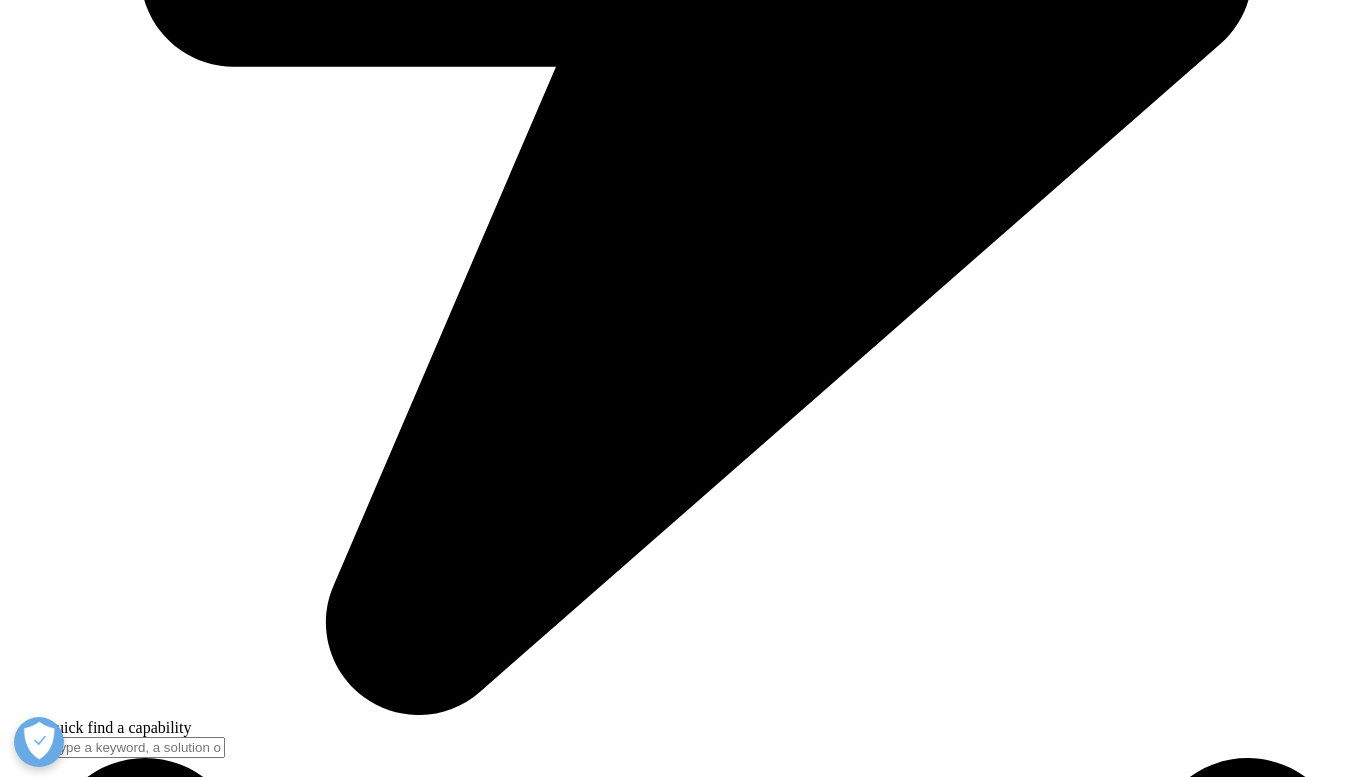 click at bounding box center (16, 19563) 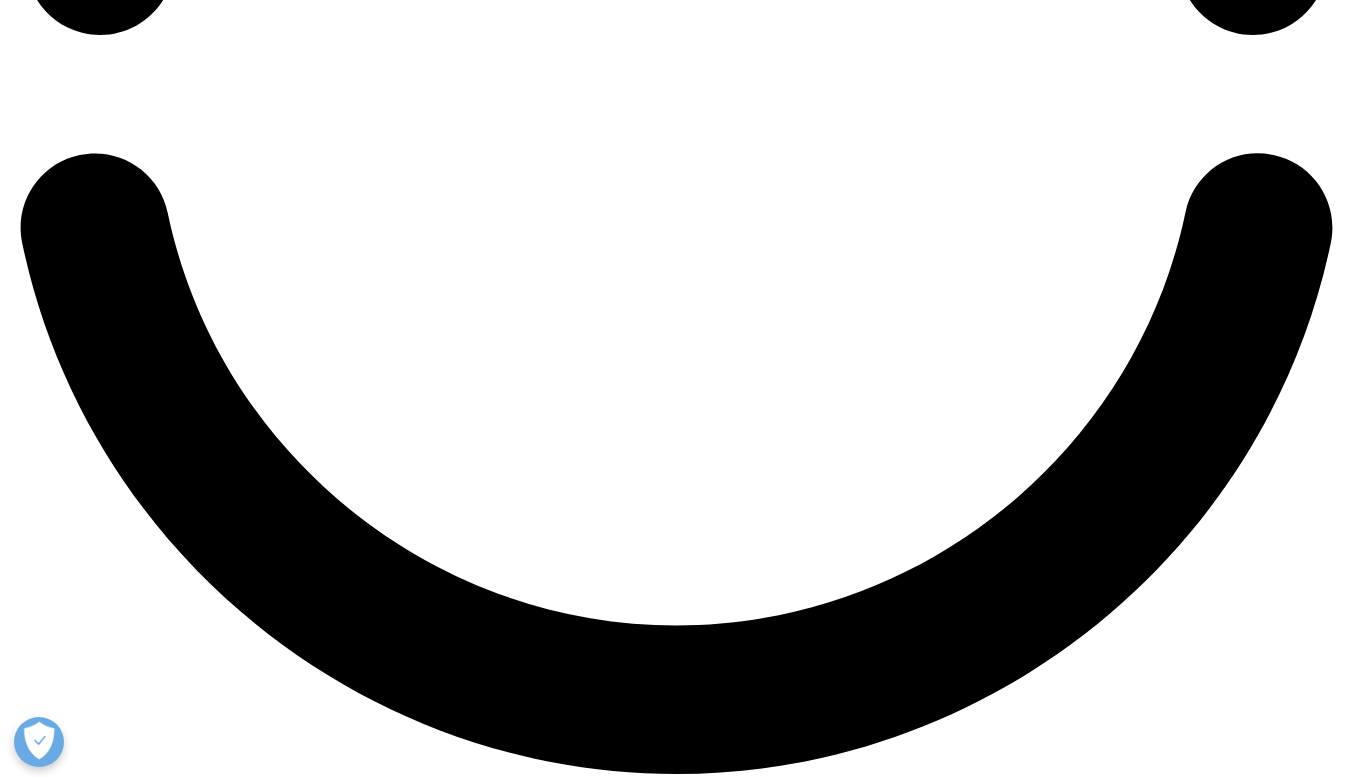 scroll, scrollTop: 3185, scrollLeft: 0, axis: vertical 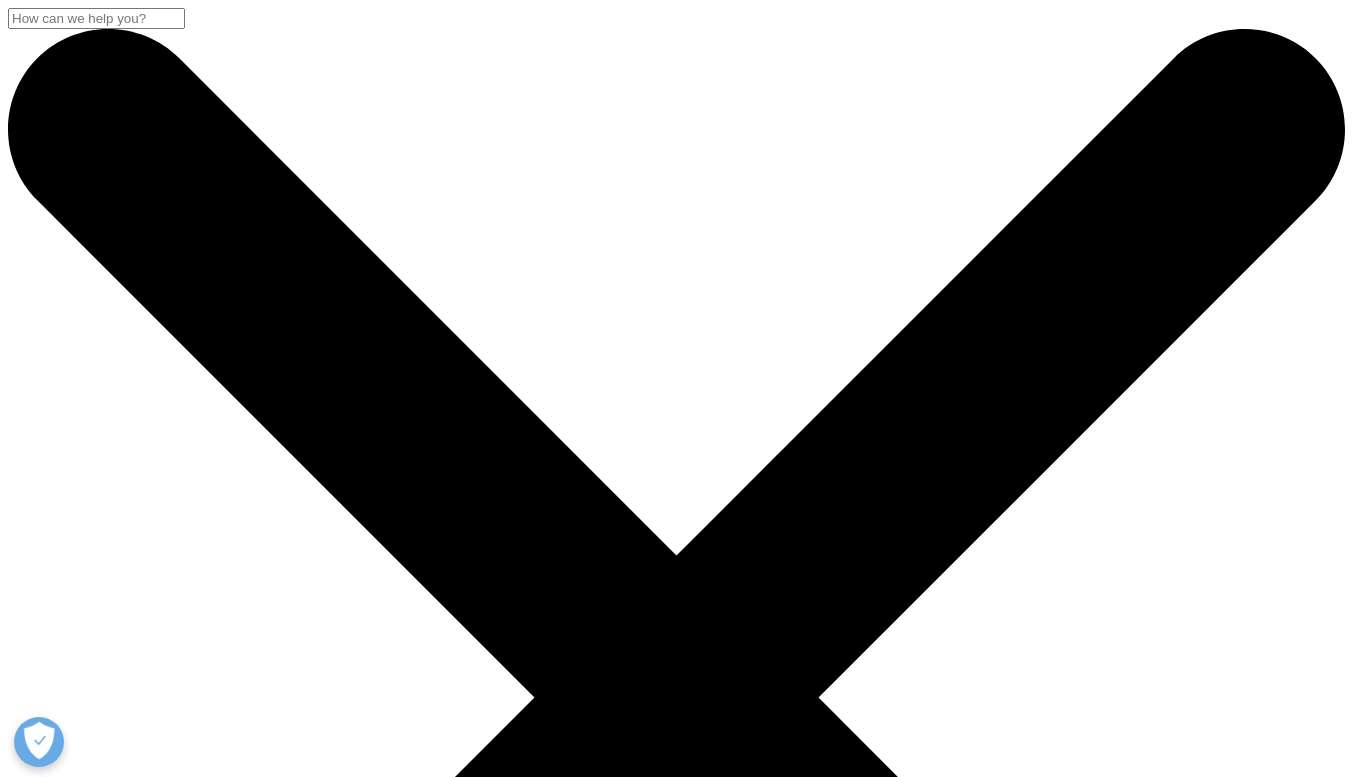 click on "DISCOVER INSIGHTS" at bounding box center (696, 12774) 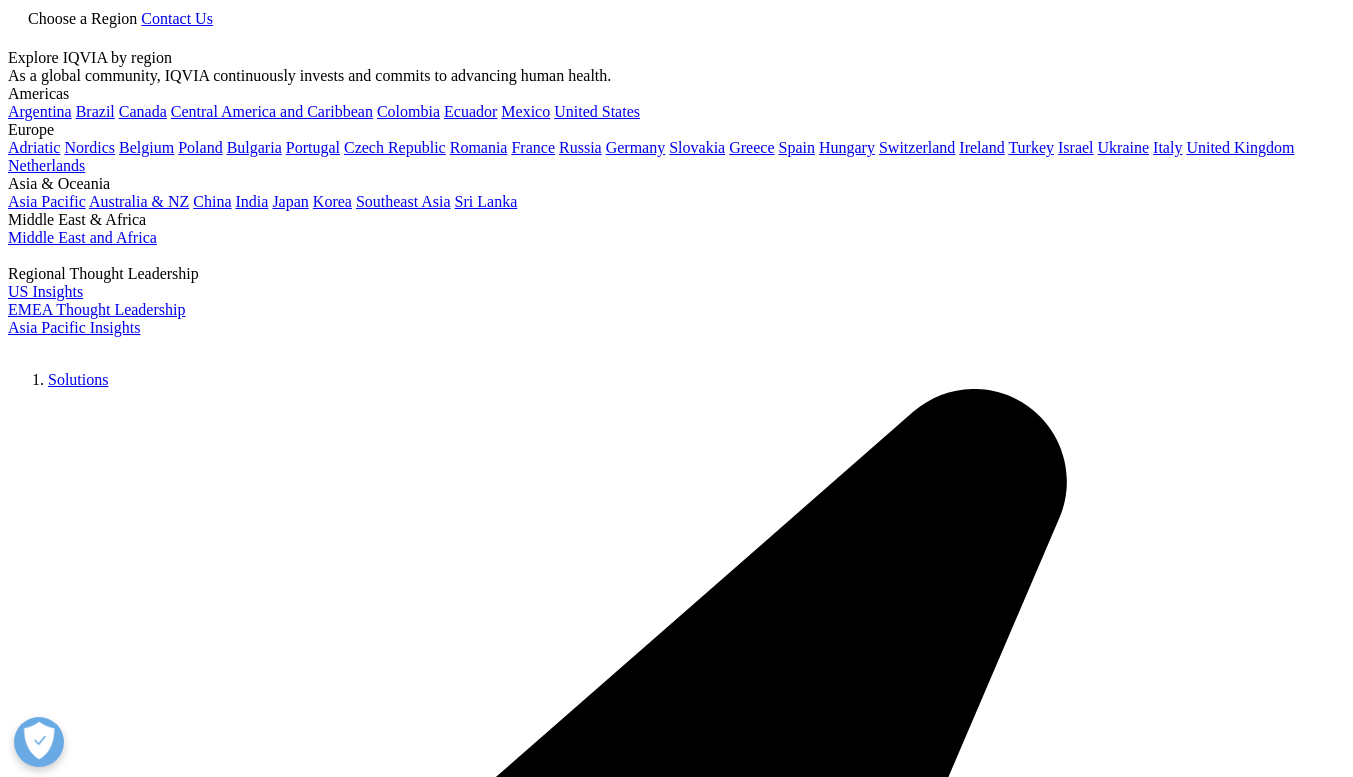 scroll, scrollTop: 0, scrollLeft: 0, axis: both 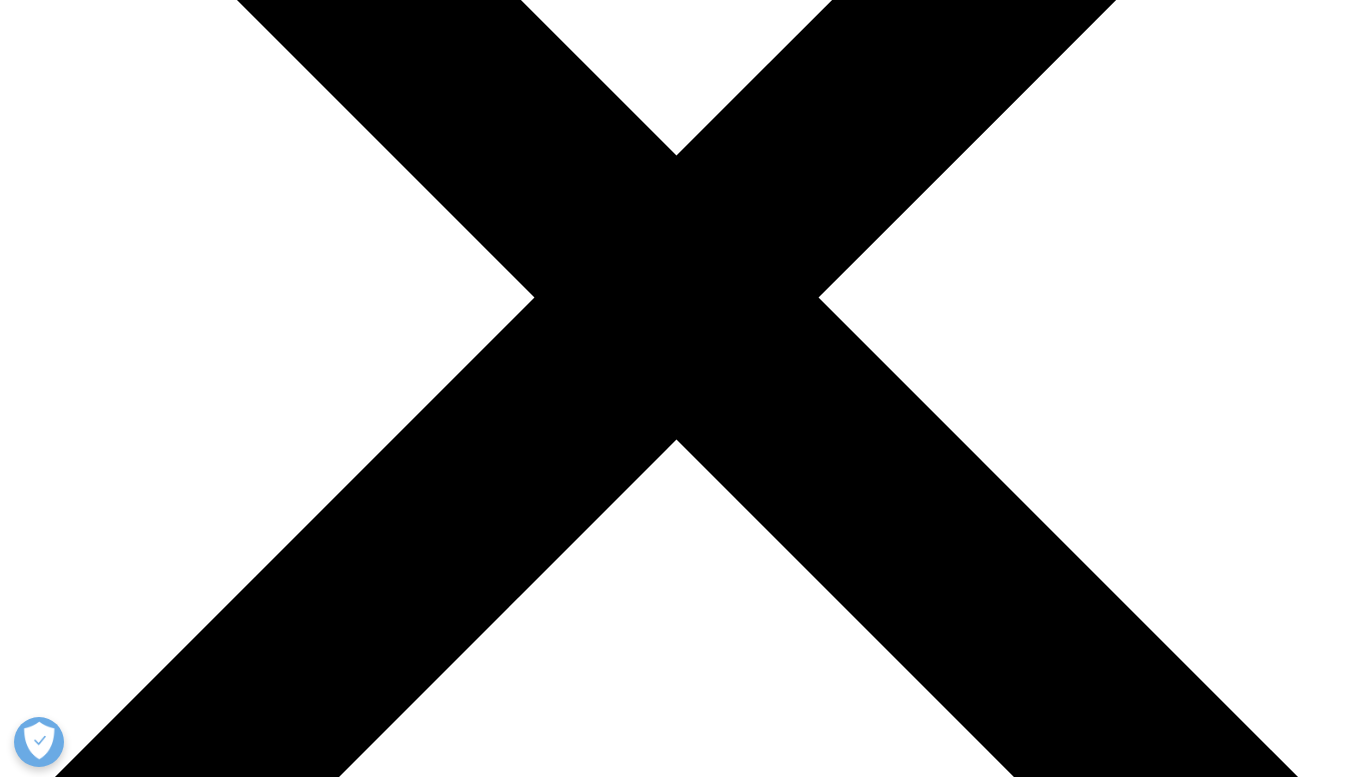 click at bounding box center [96, 22095] 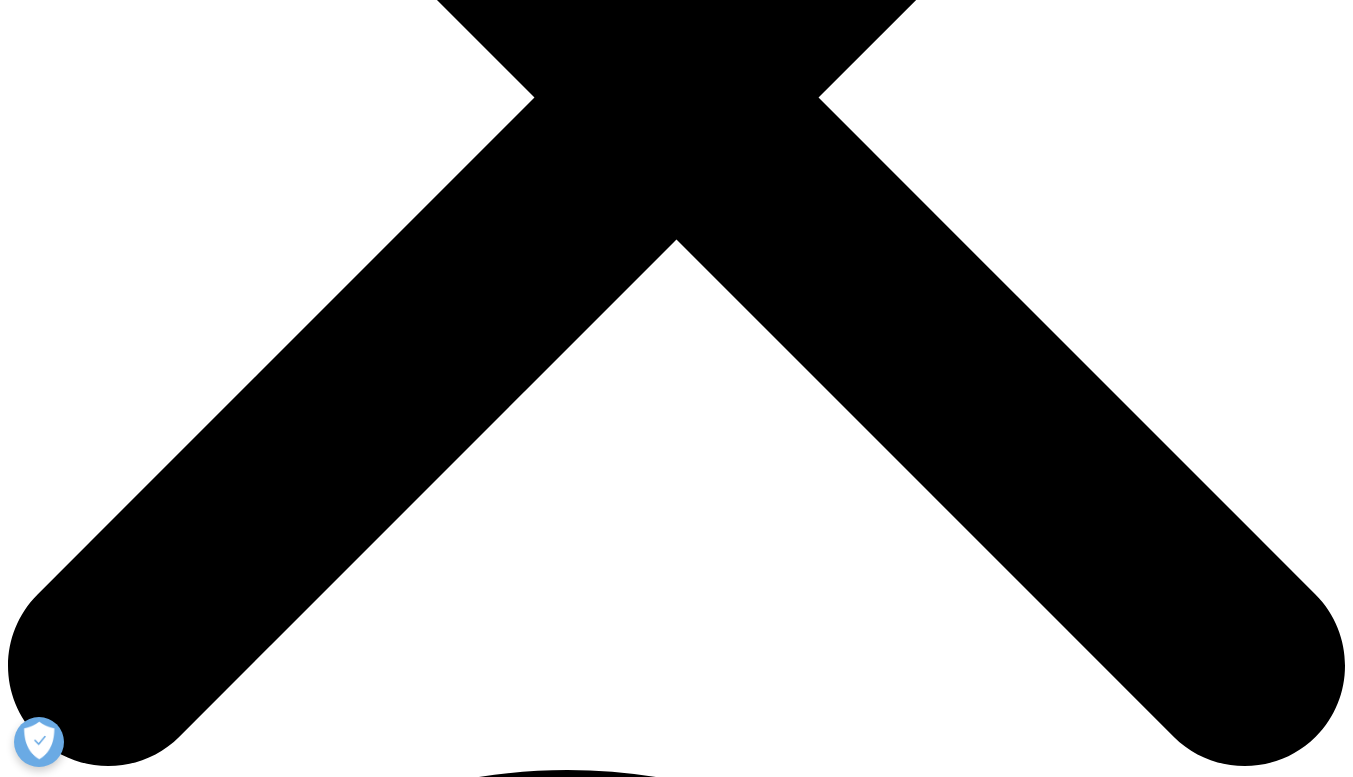 click on "Topic" at bounding box center [676, 30149] 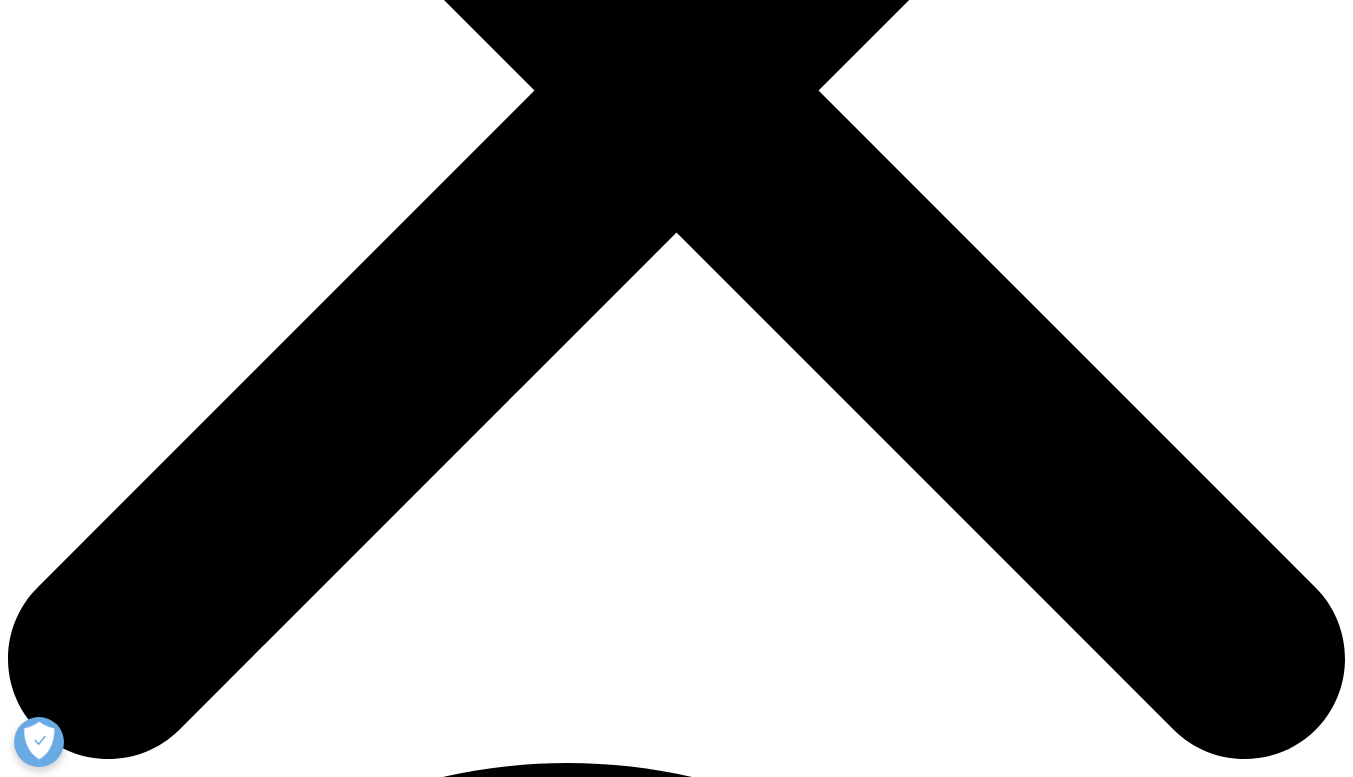 scroll, scrollTop: 500, scrollLeft: 0, axis: vertical 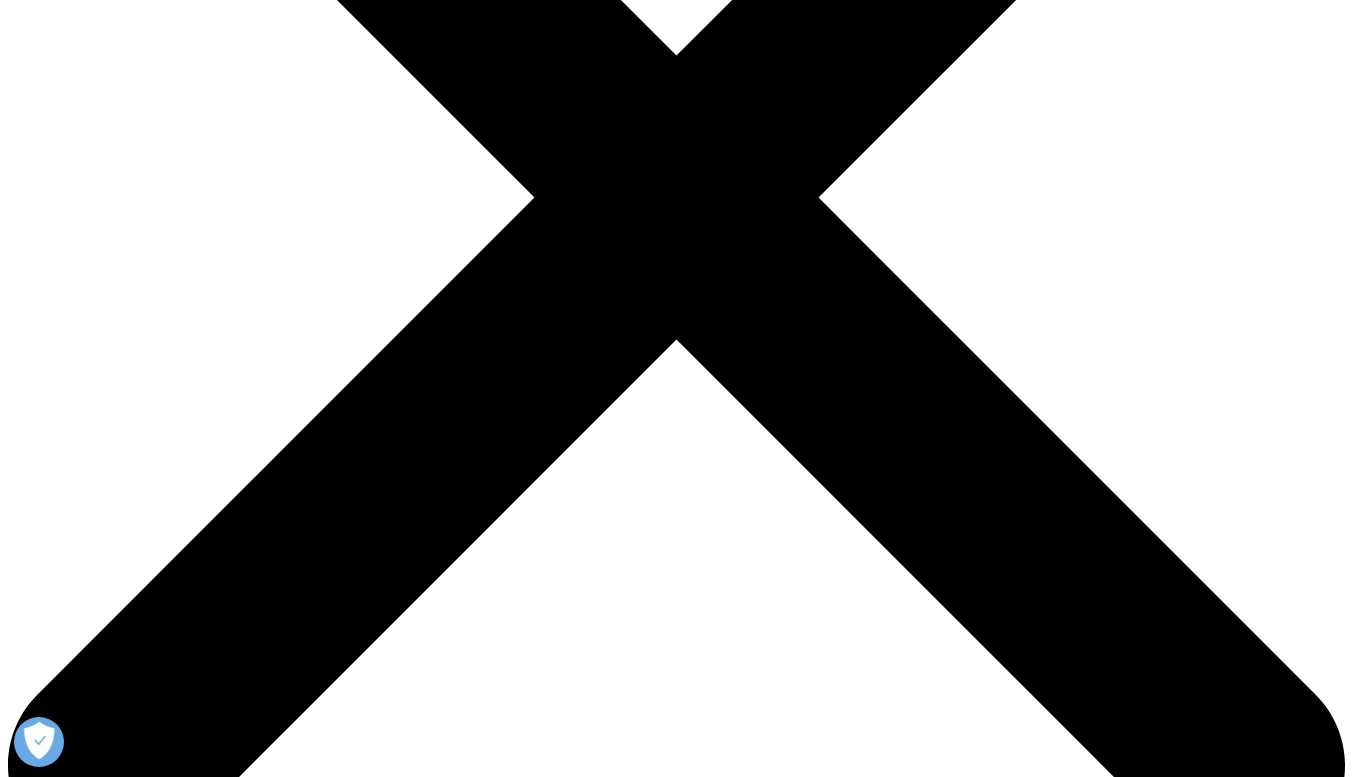 drag, startPoint x: 401, startPoint y: 338, endPoint x: 419, endPoint y: 320, distance: 25.455845 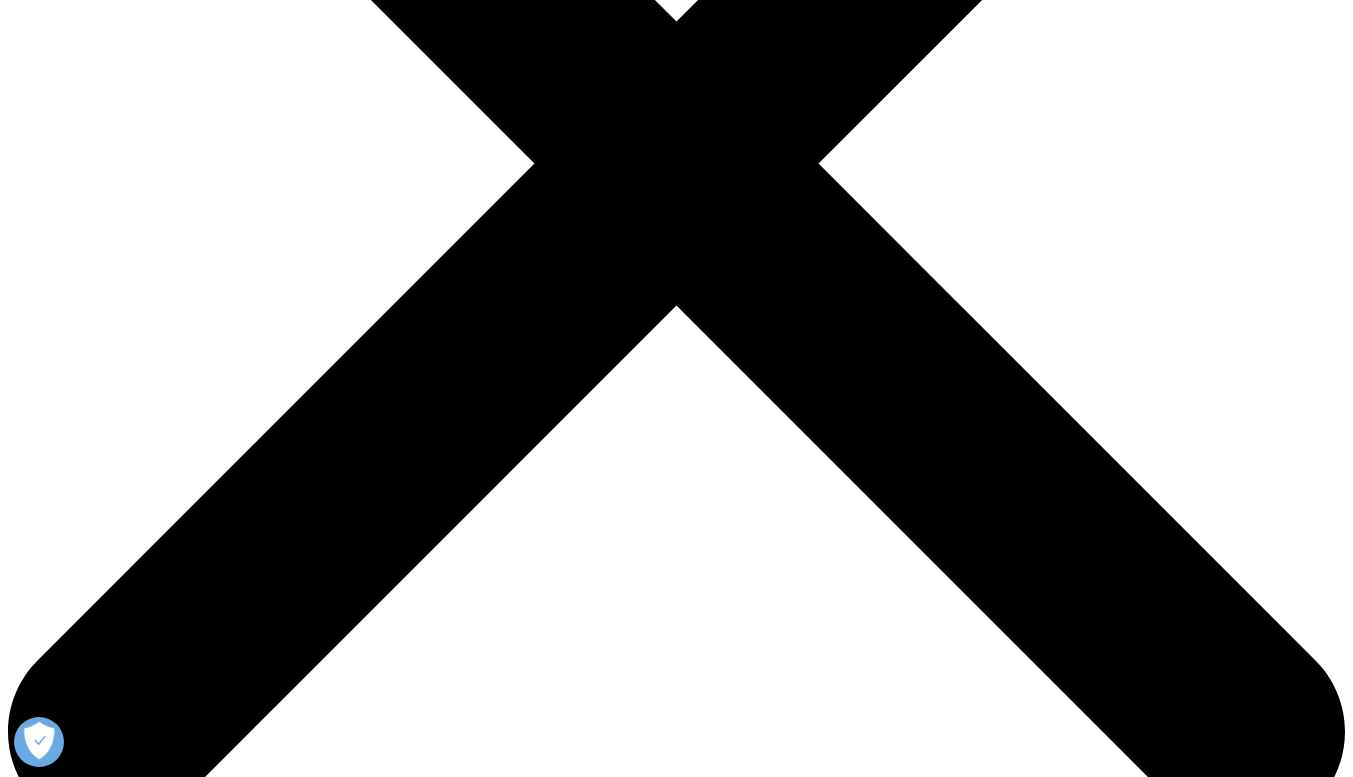 scroll, scrollTop: 600, scrollLeft: 0, axis: vertical 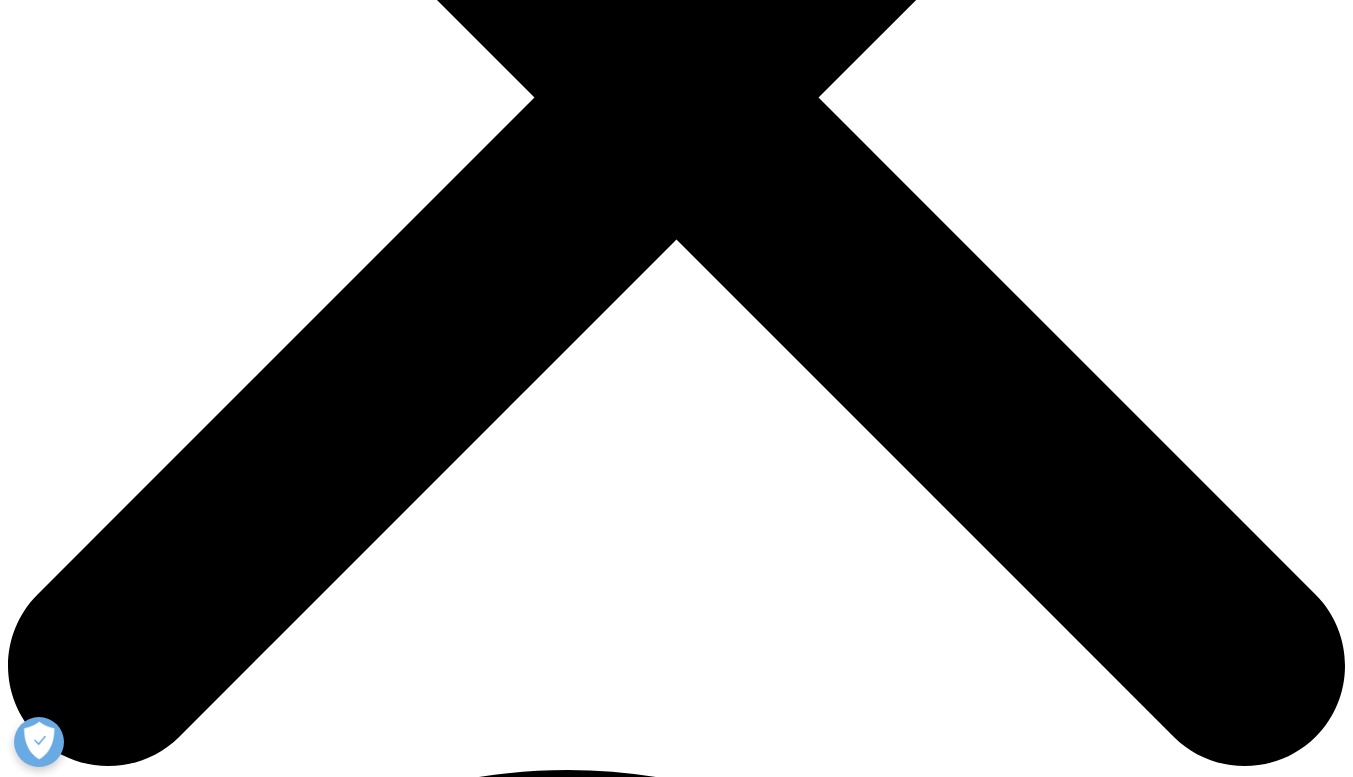 click on "Type Loading Clear Or/And Operator" at bounding box center (676, 29310) 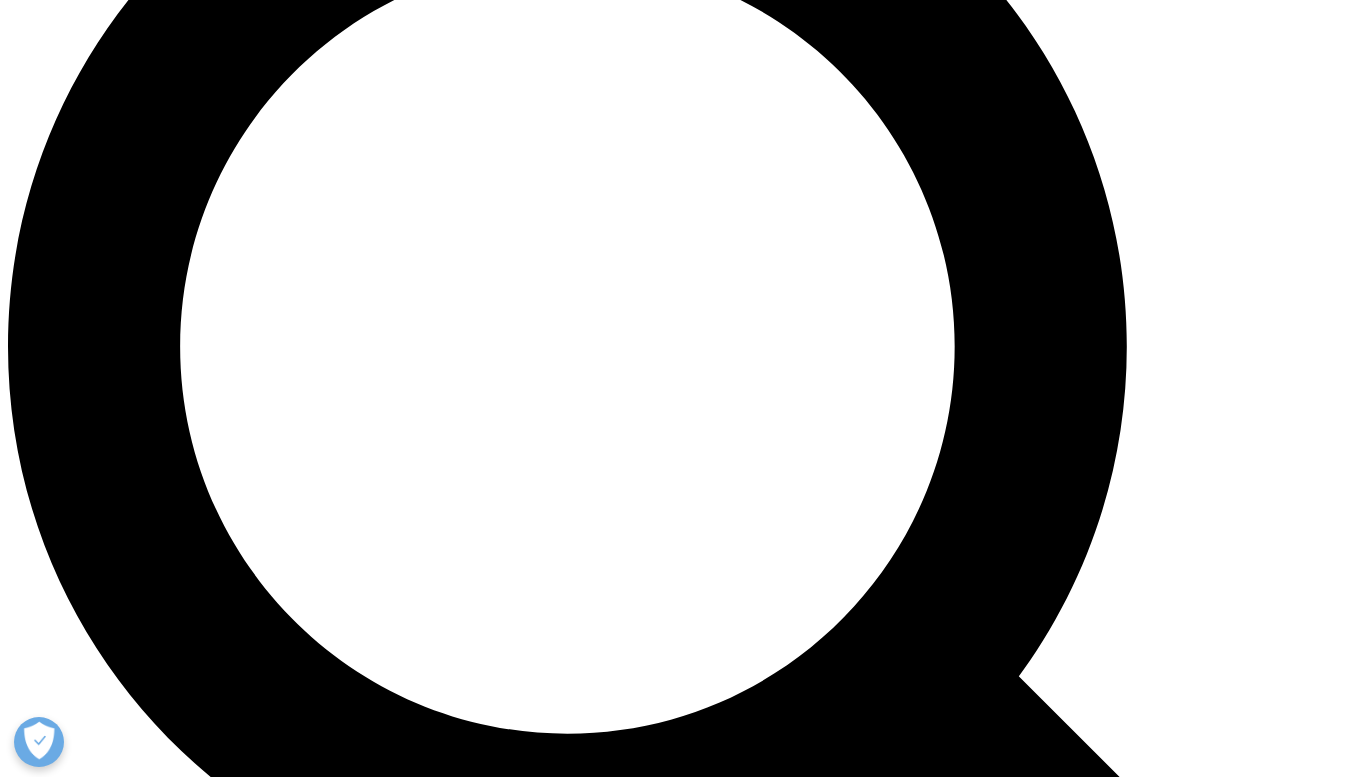 scroll, scrollTop: 1600, scrollLeft: 0, axis: vertical 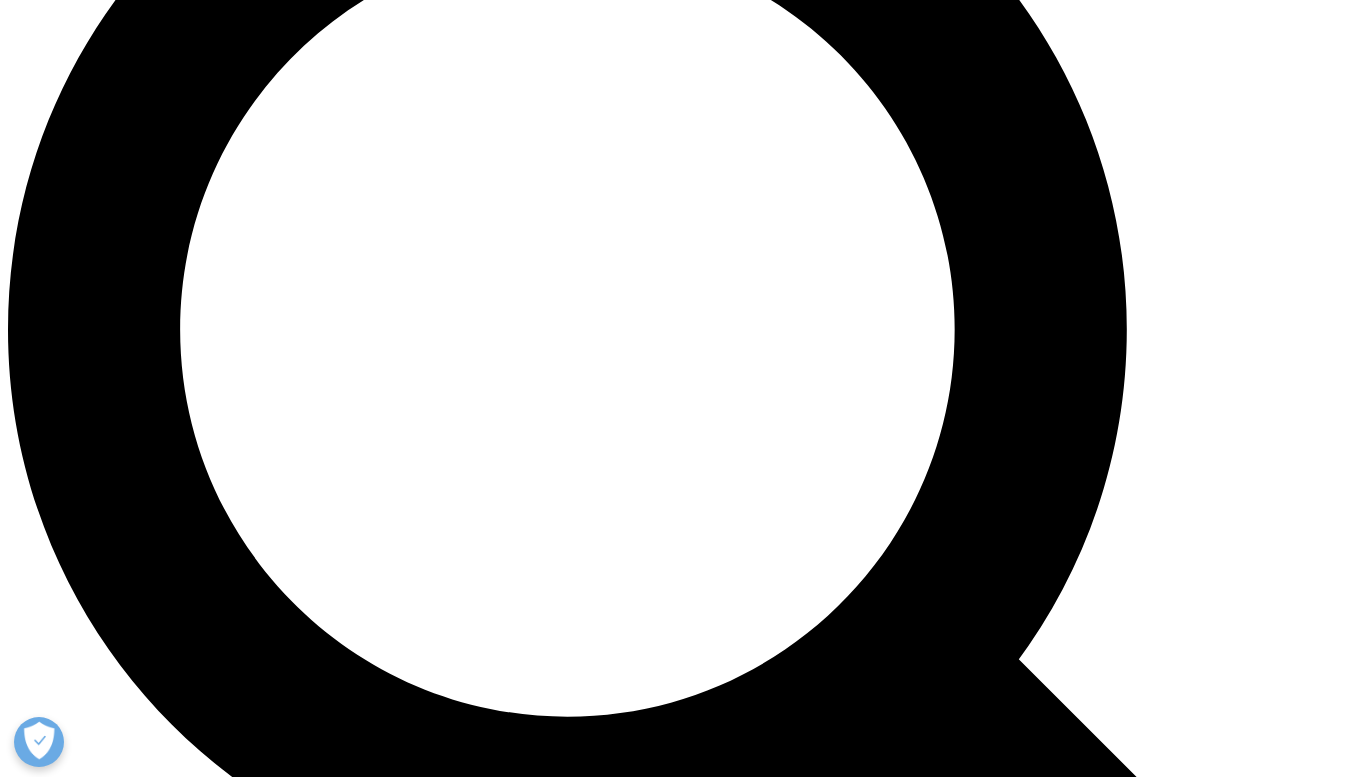 click on "Load More Results" at bounding box center [69, 47358] 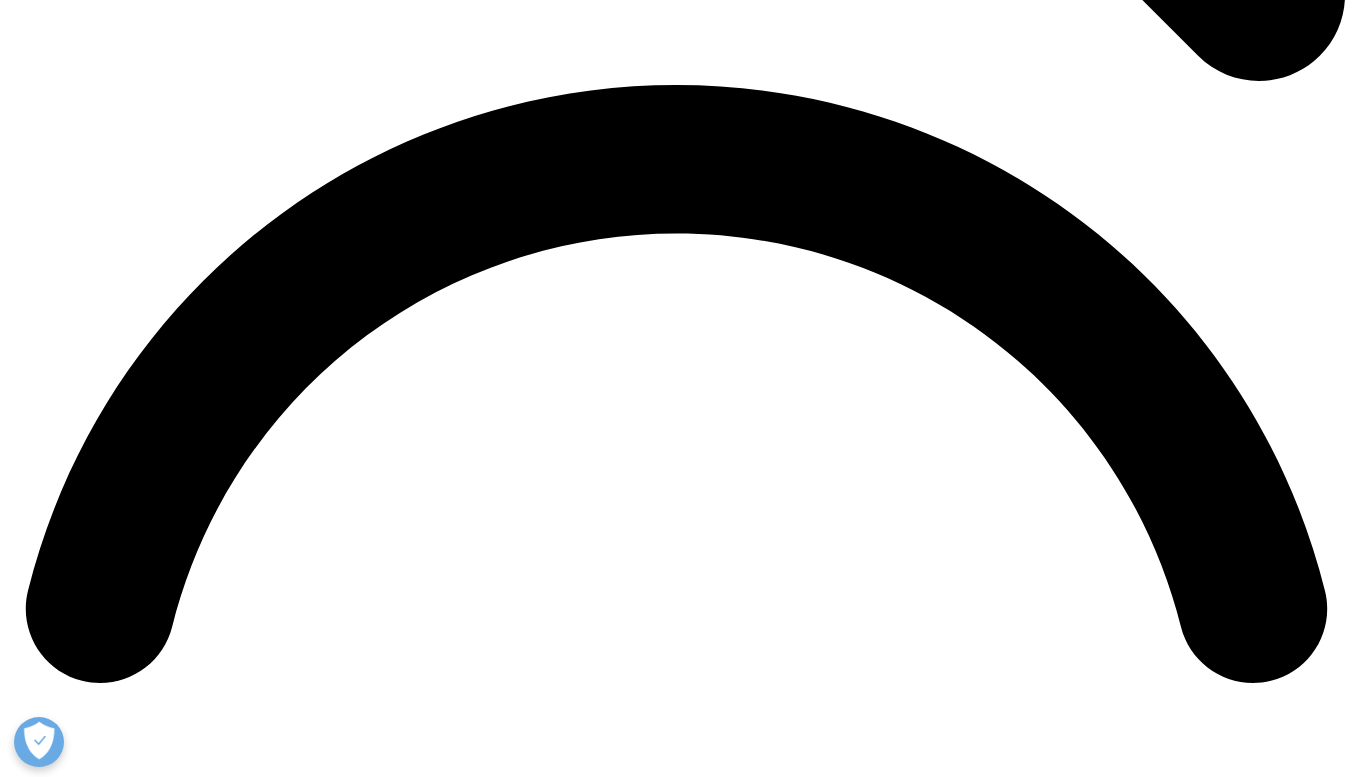 scroll, scrollTop: 2900, scrollLeft: 0, axis: vertical 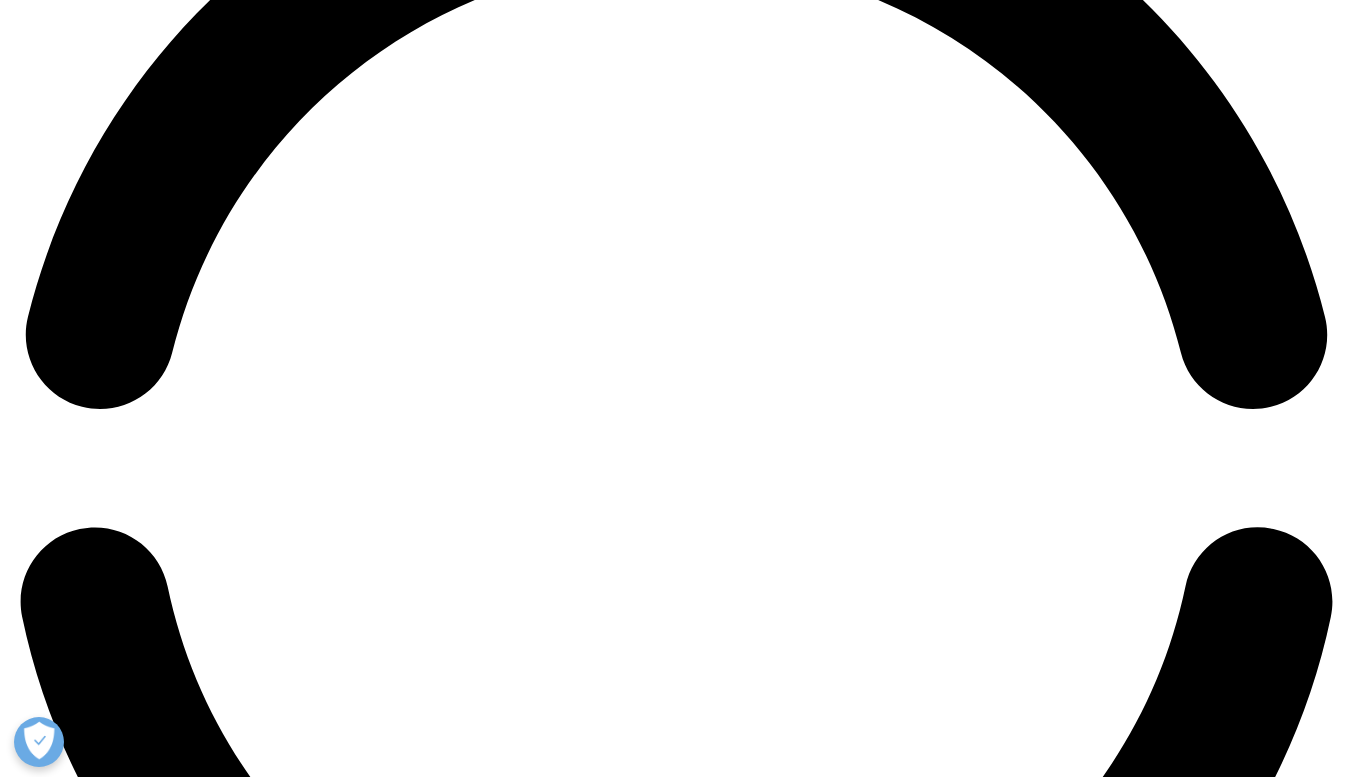 click on "Load More Results" at bounding box center [69, 46706] 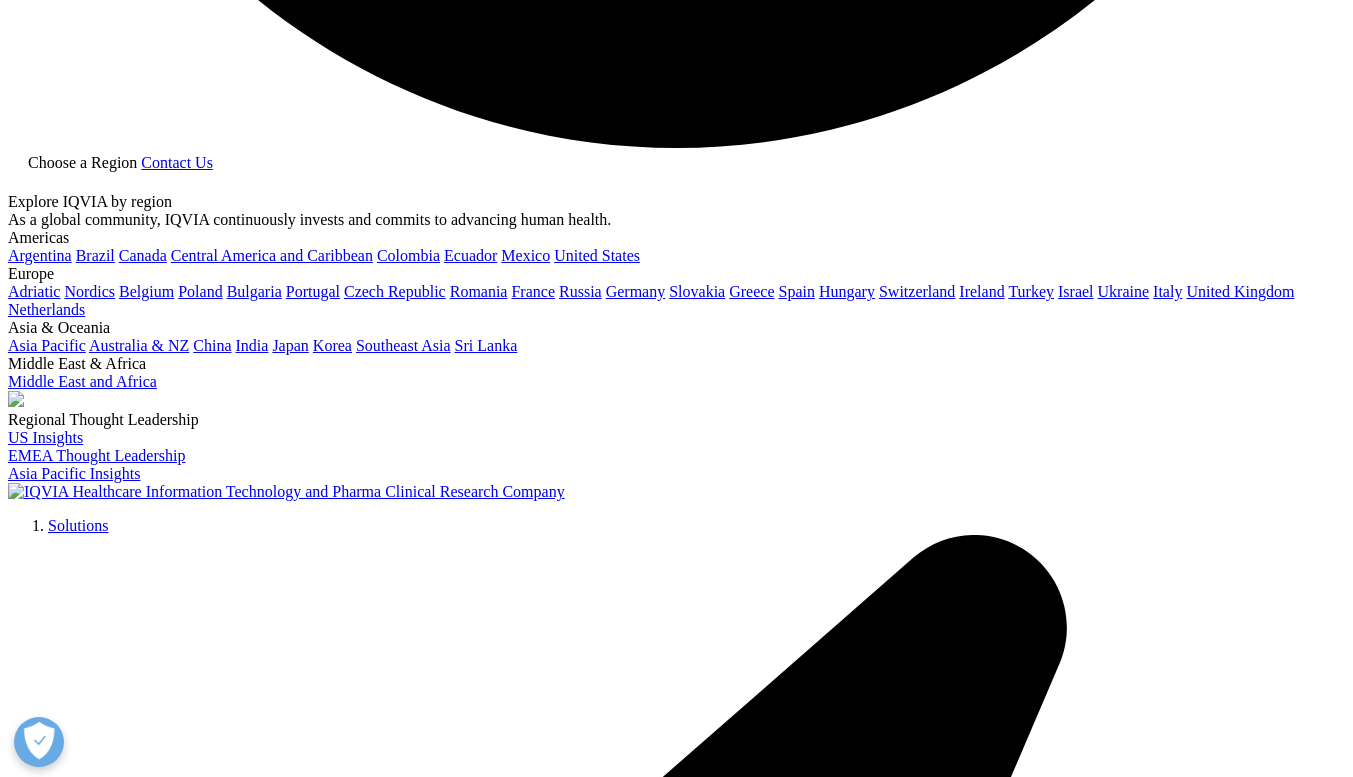 scroll, scrollTop: 4200, scrollLeft: 0, axis: vertical 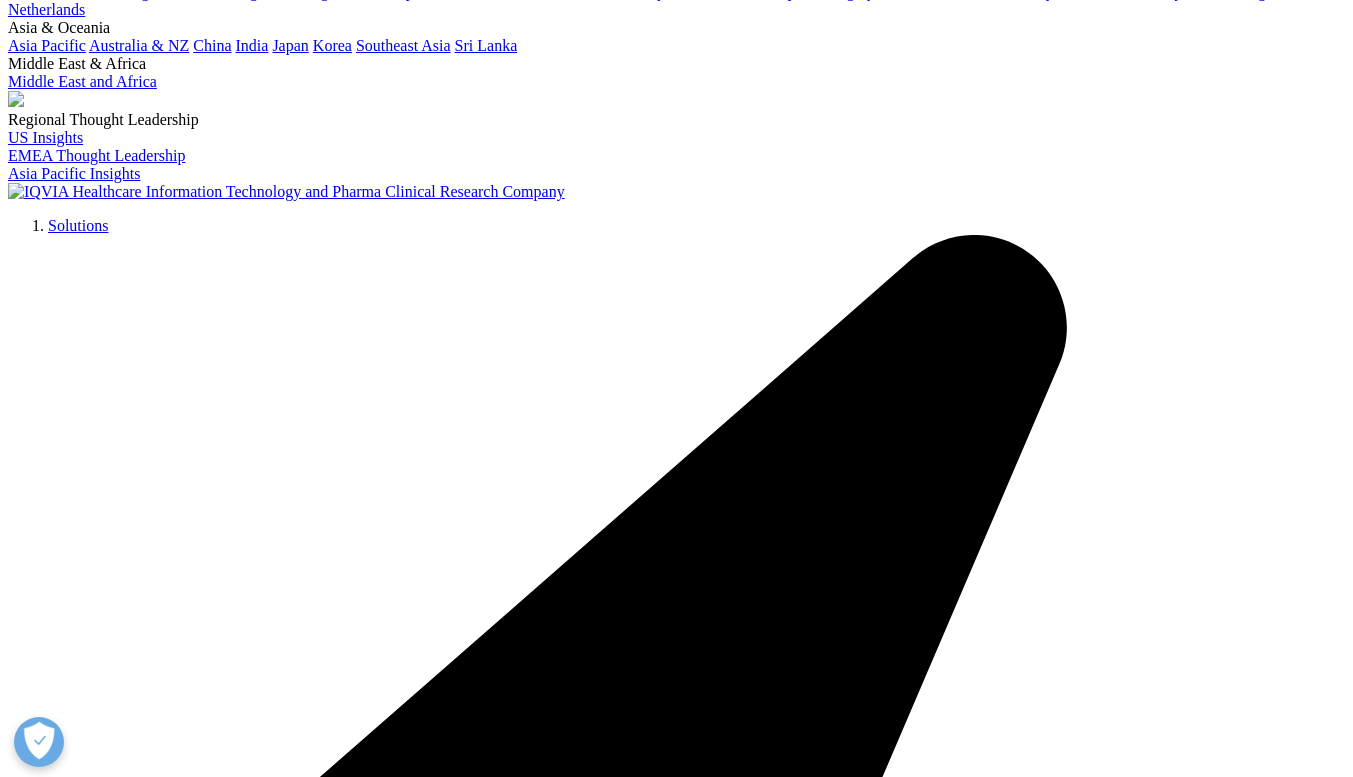 click on "Load More Results" at bounding box center (69, 46054) 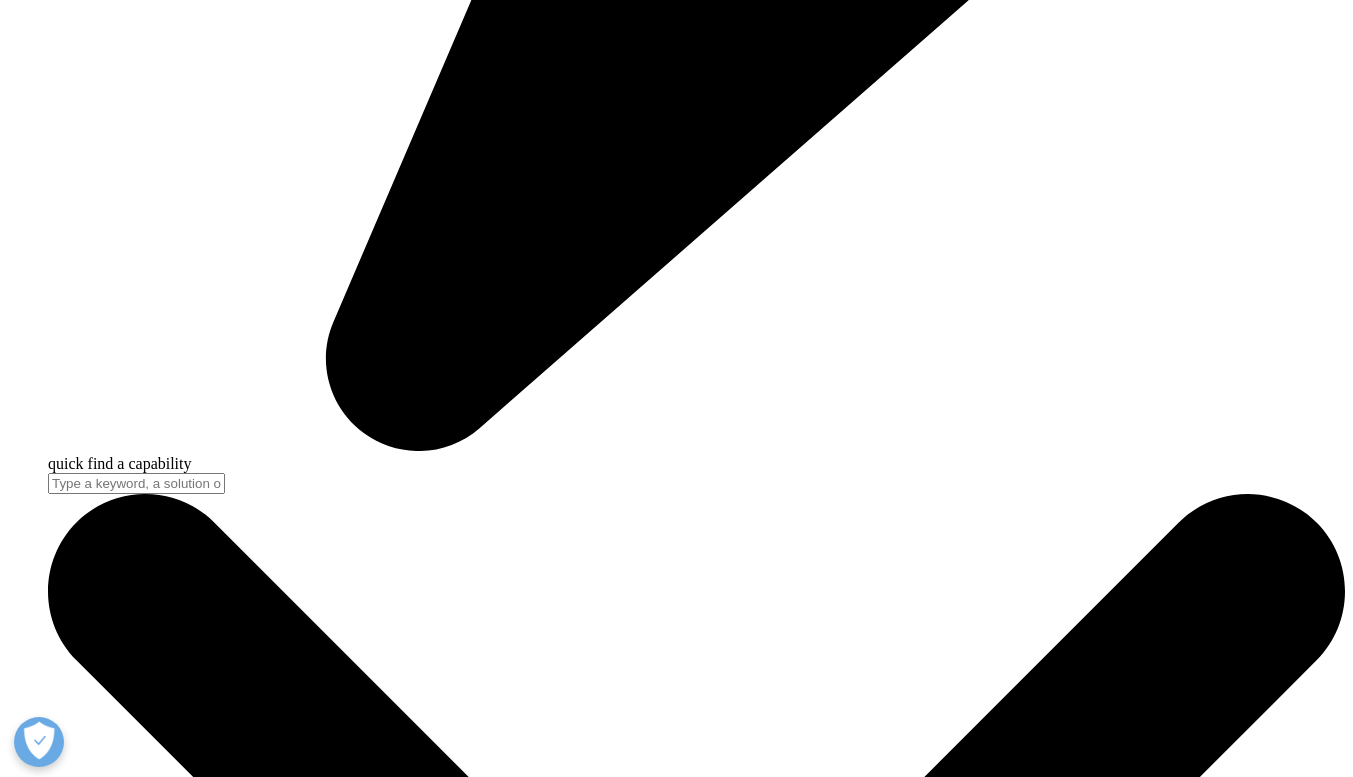 scroll, scrollTop: 5600, scrollLeft: 0, axis: vertical 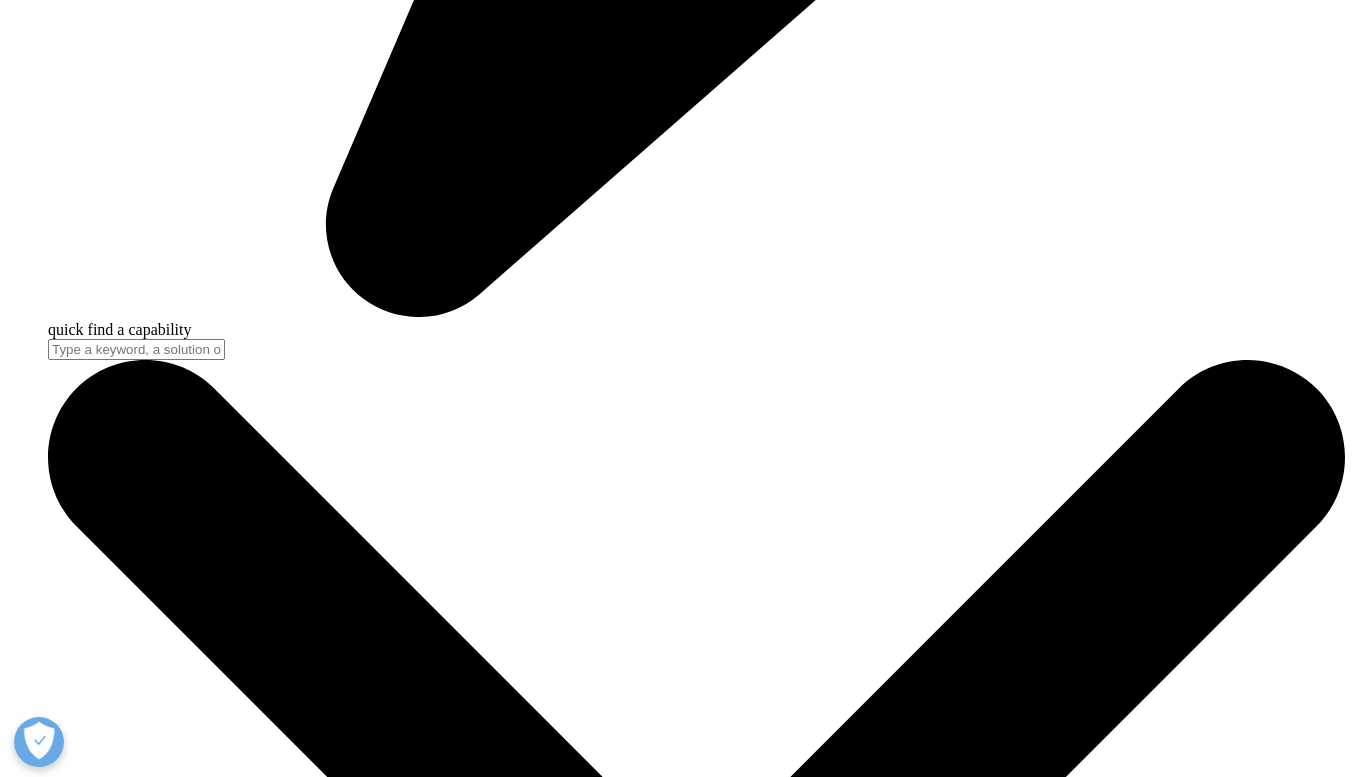 click on "Load More Results" at bounding box center [69, 45302] 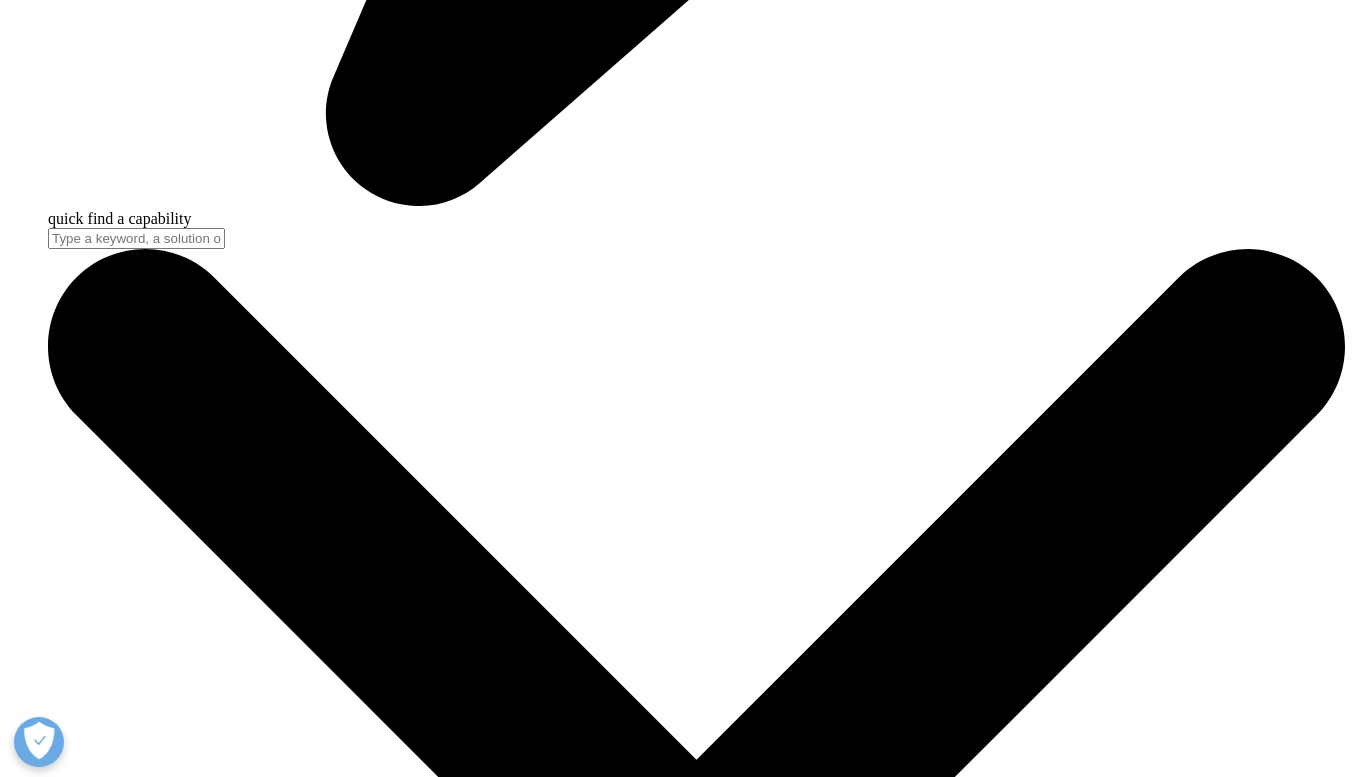 scroll, scrollTop: 5600, scrollLeft: 0, axis: vertical 